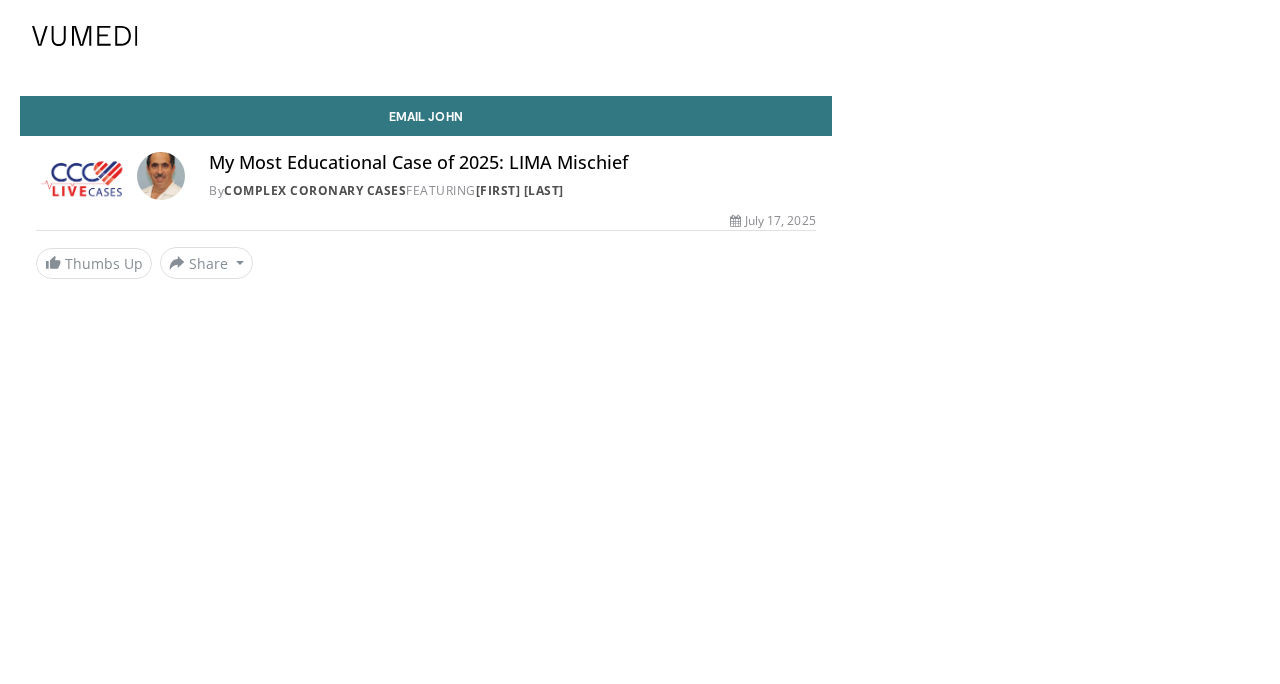 scroll, scrollTop: 0, scrollLeft: 0, axis: both 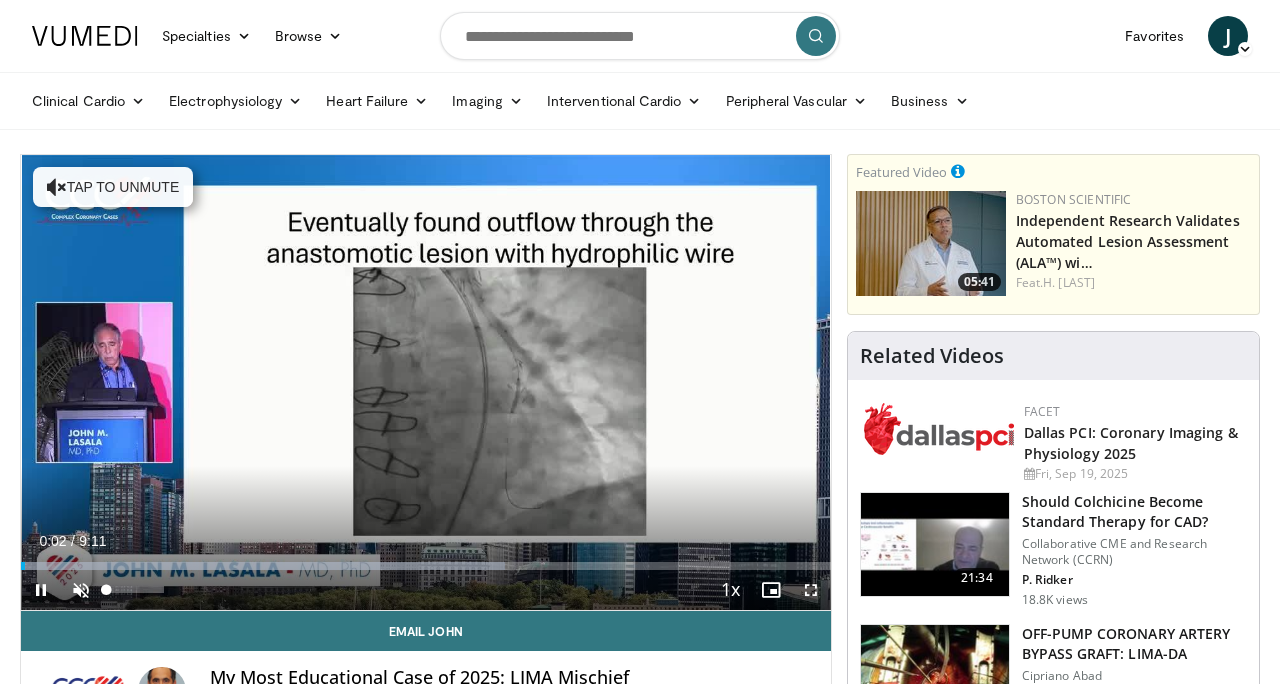 click at bounding box center [81, 590] 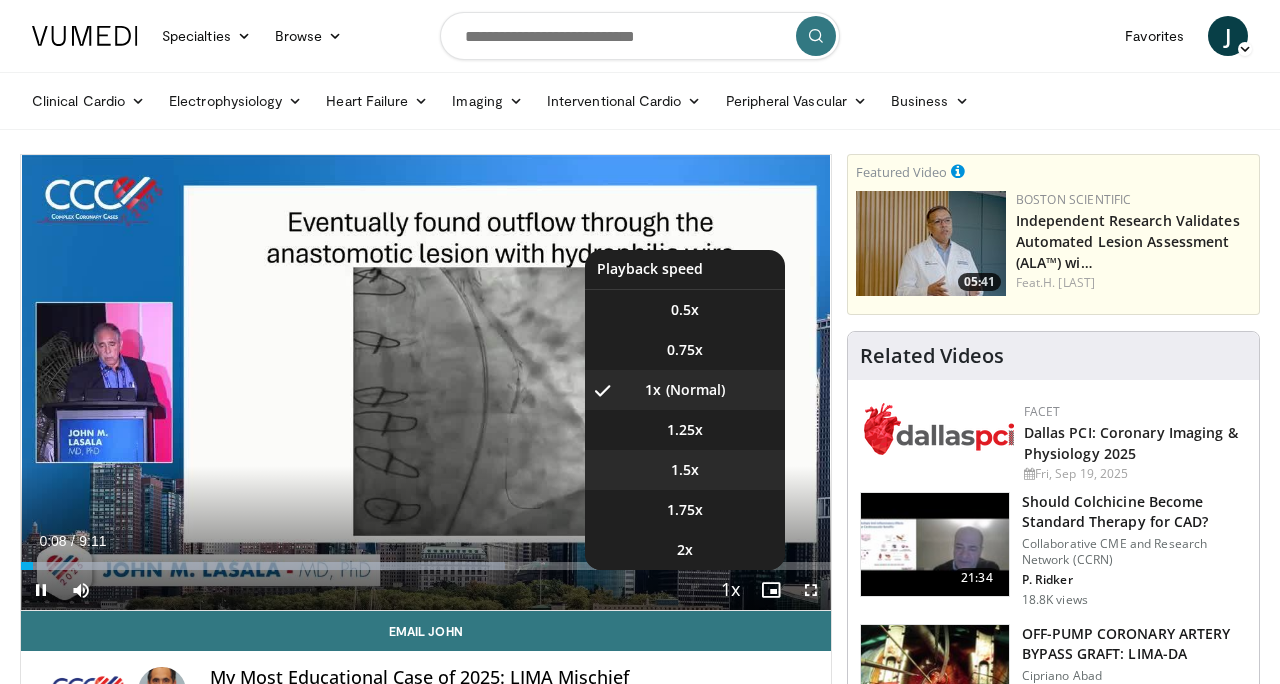 click on "1.5x" at bounding box center (685, 470) 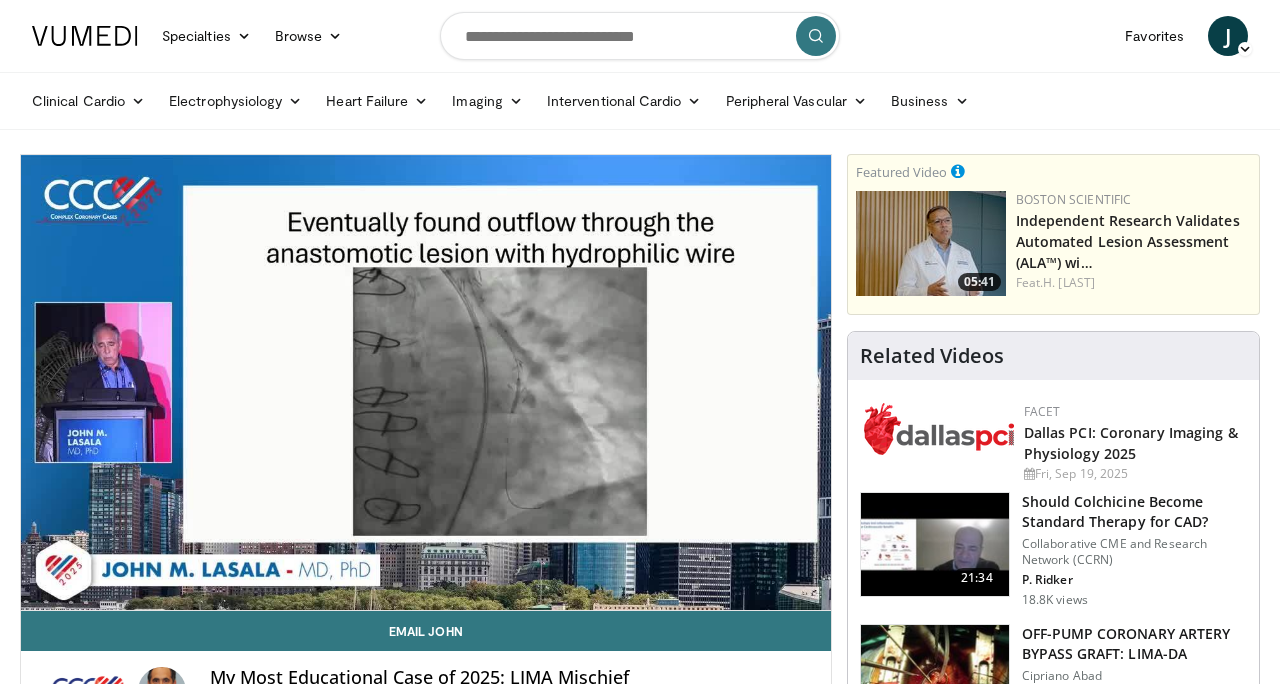 scroll, scrollTop: 0, scrollLeft: 0, axis: both 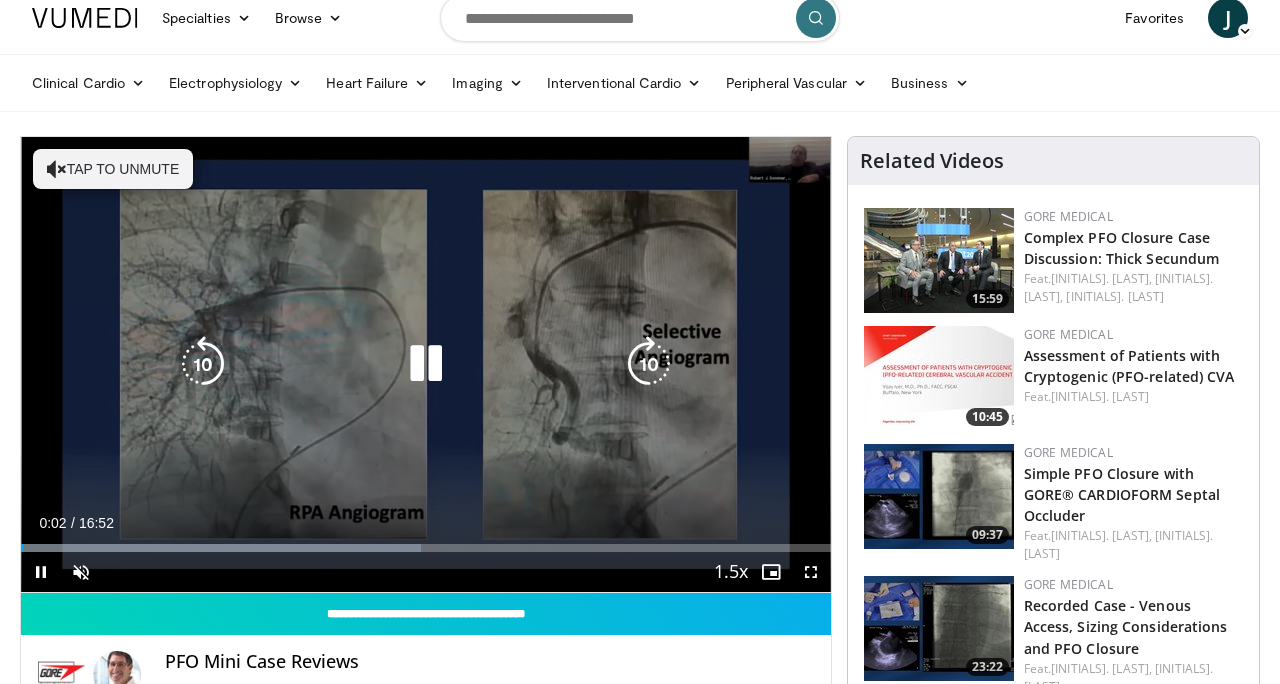 click at bounding box center (649, 364) 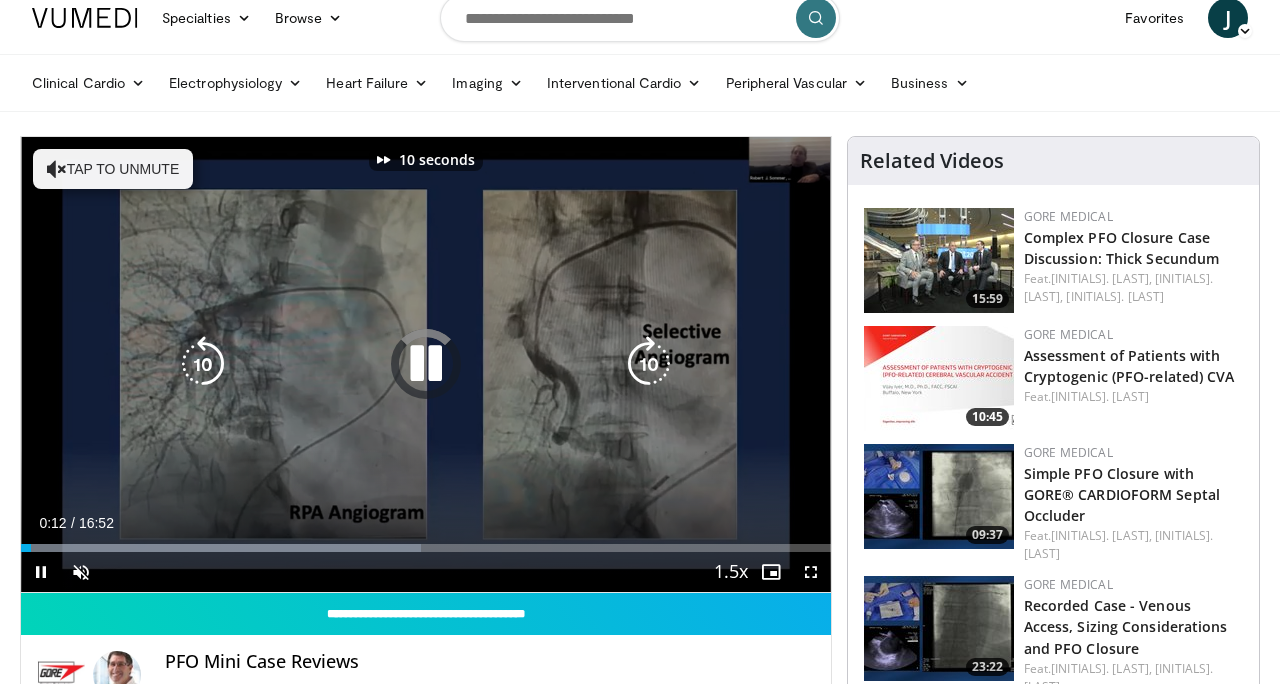 click at bounding box center (649, 364) 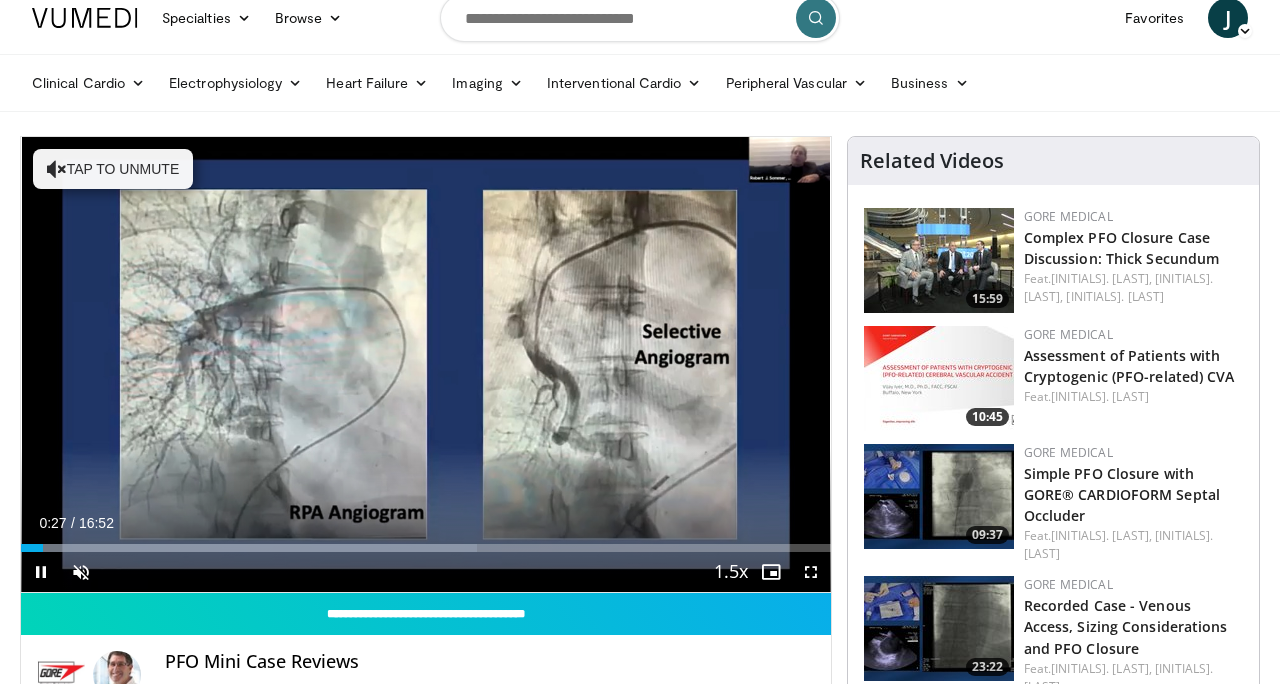 click at bounding box center [41, 572] 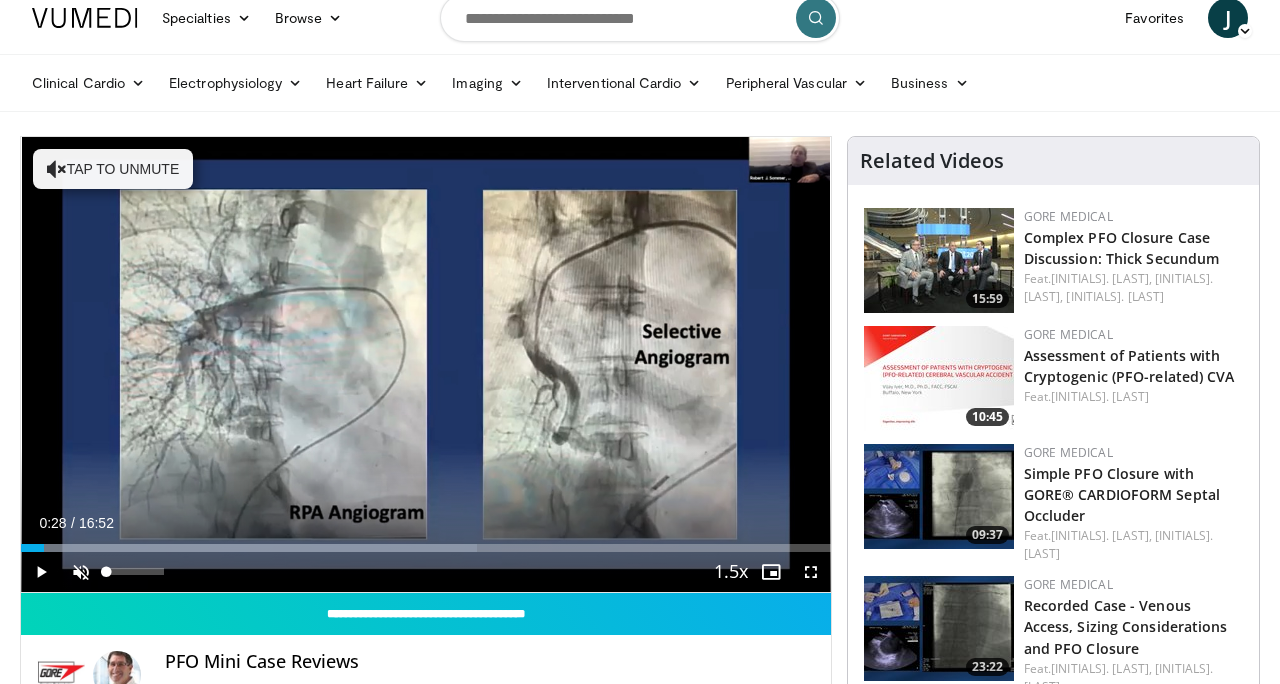 click at bounding box center [81, 572] 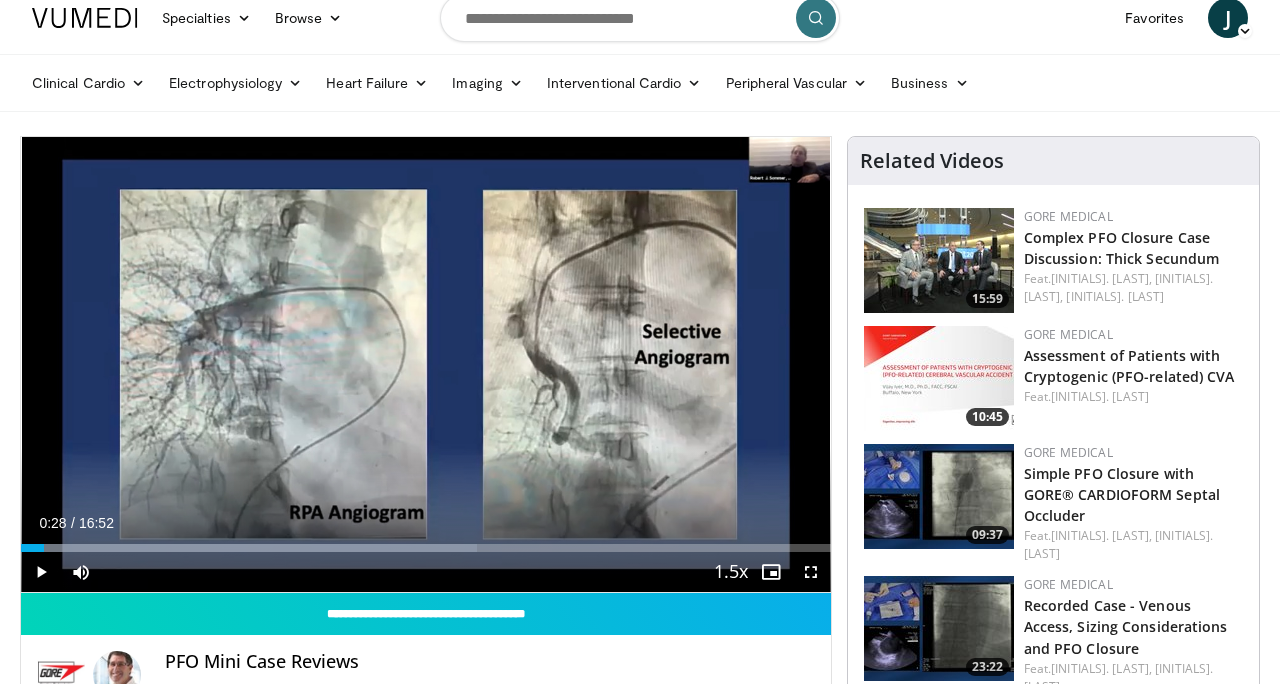 click at bounding box center (41, 572) 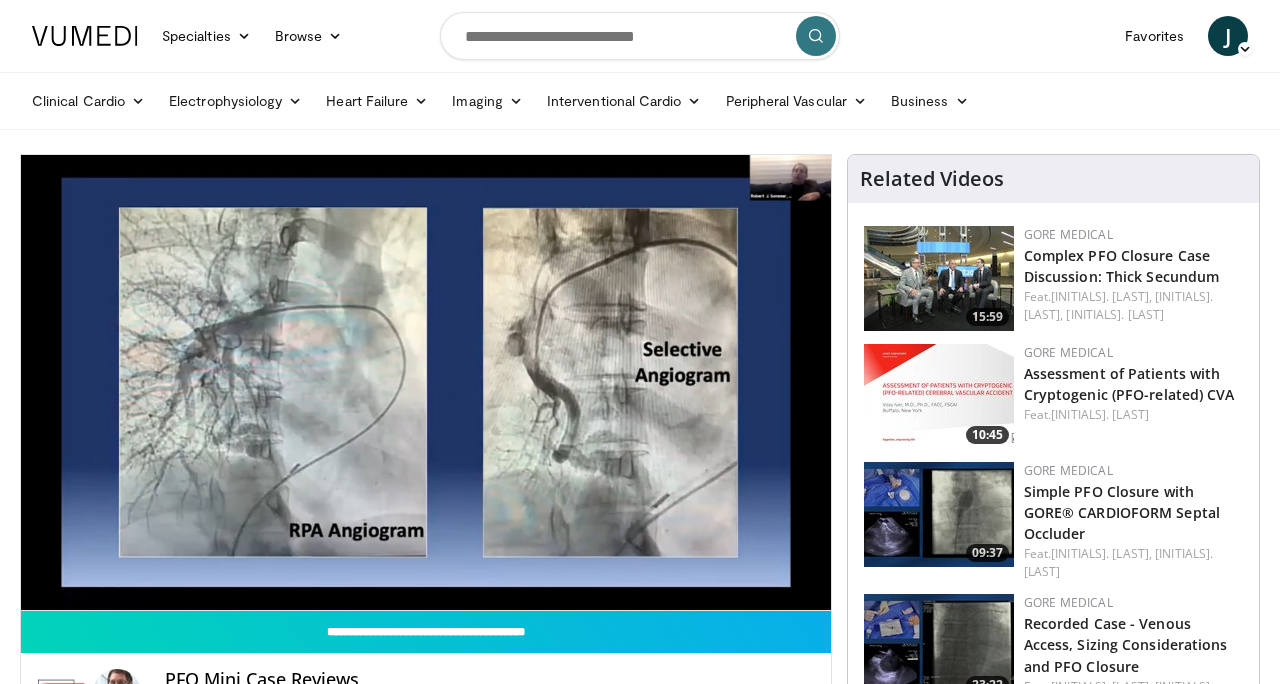 scroll, scrollTop: 0, scrollLeft: 0, axis: both 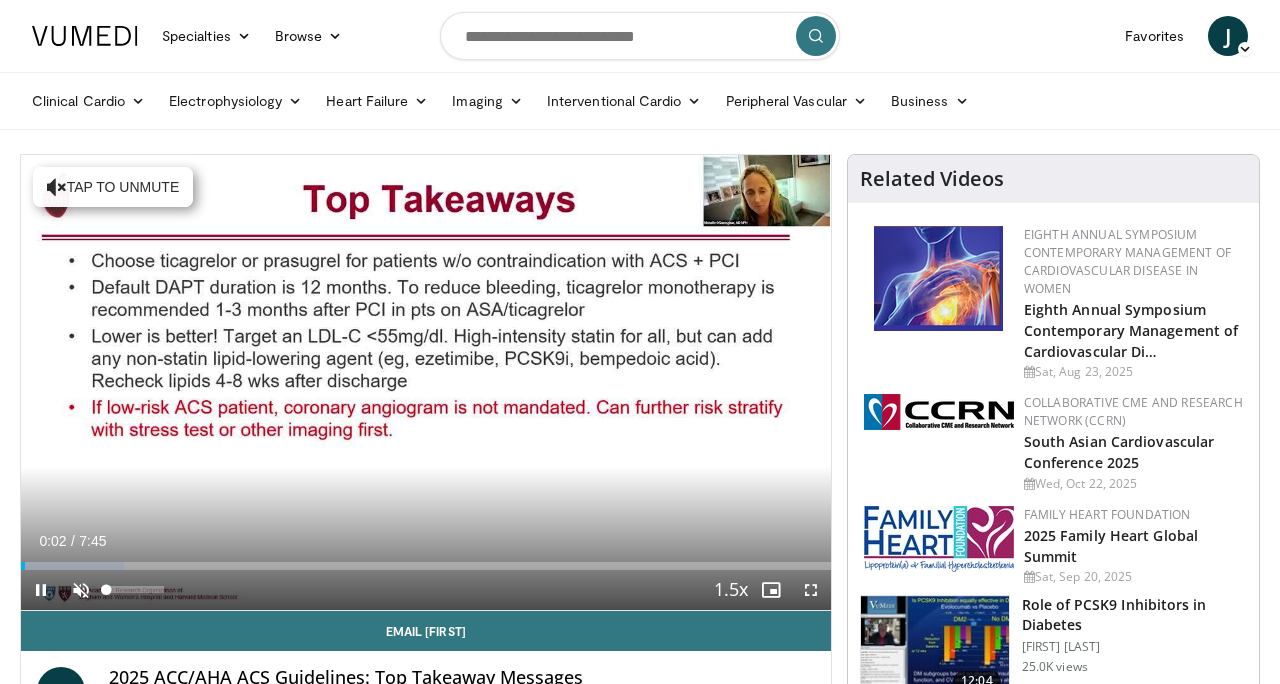 click at bounding box center (81, 590) 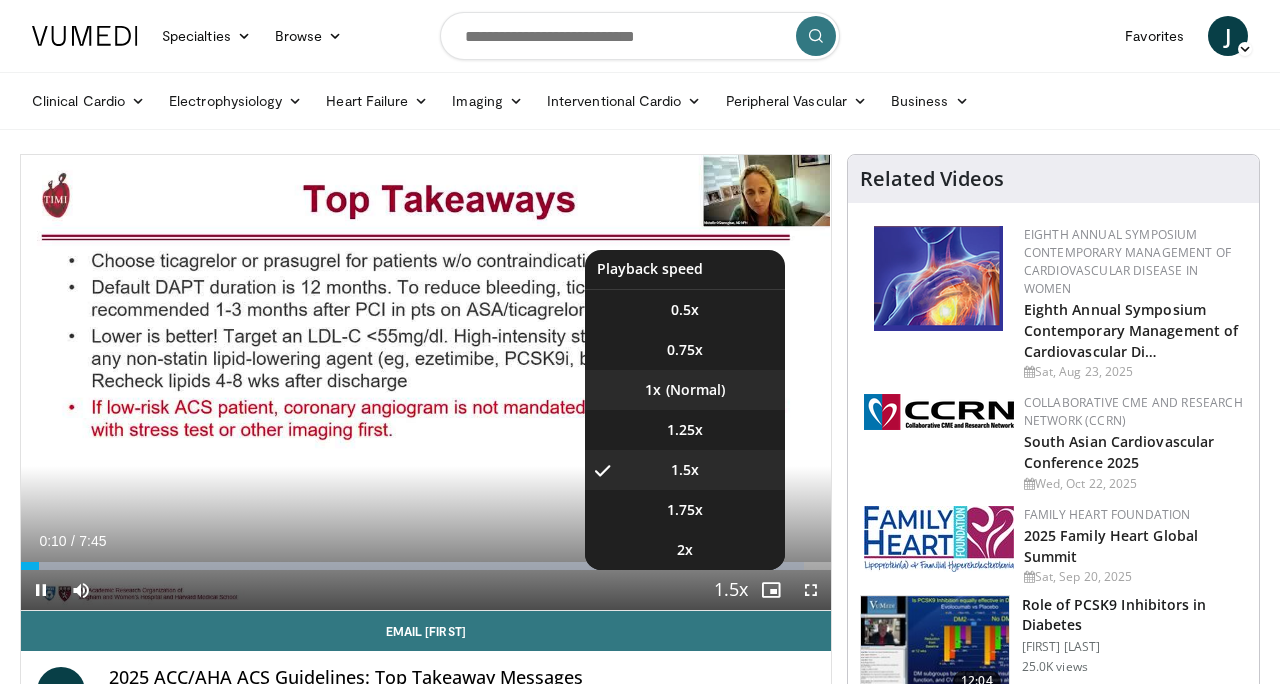 click on "1x" at bounding box center (685, 390) 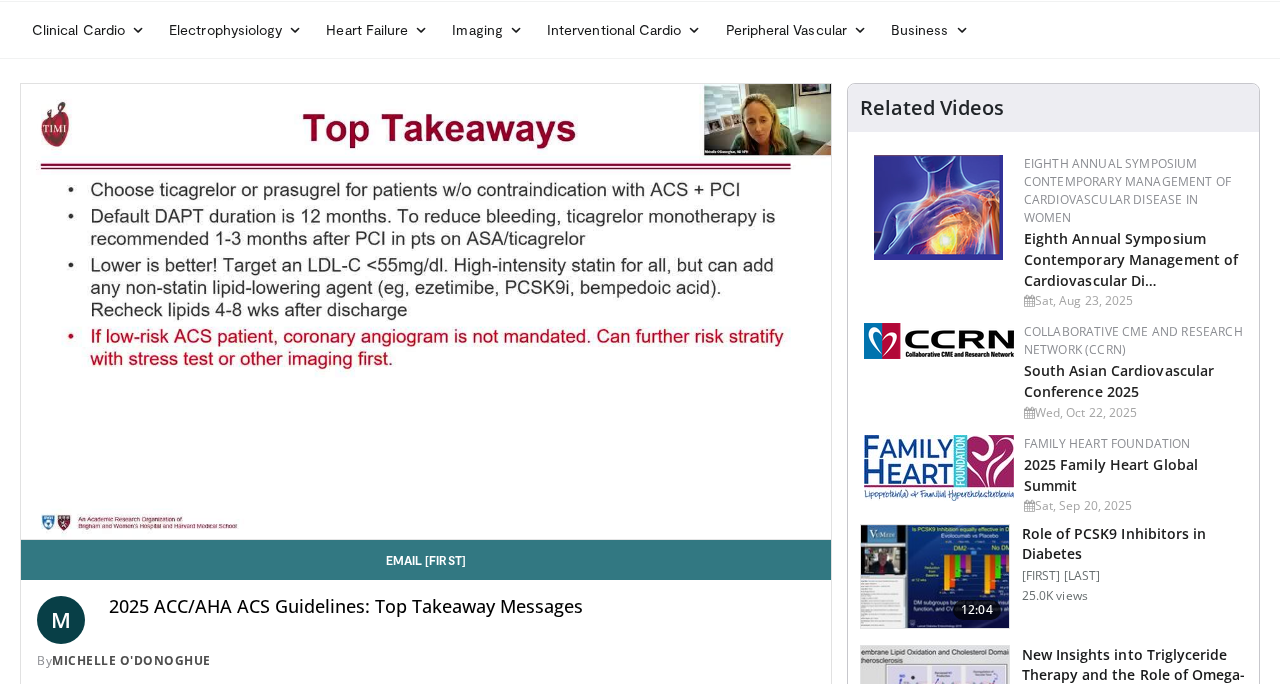 scroll, scrollTop: 74, scrollLeft: 0, axis: vertical 